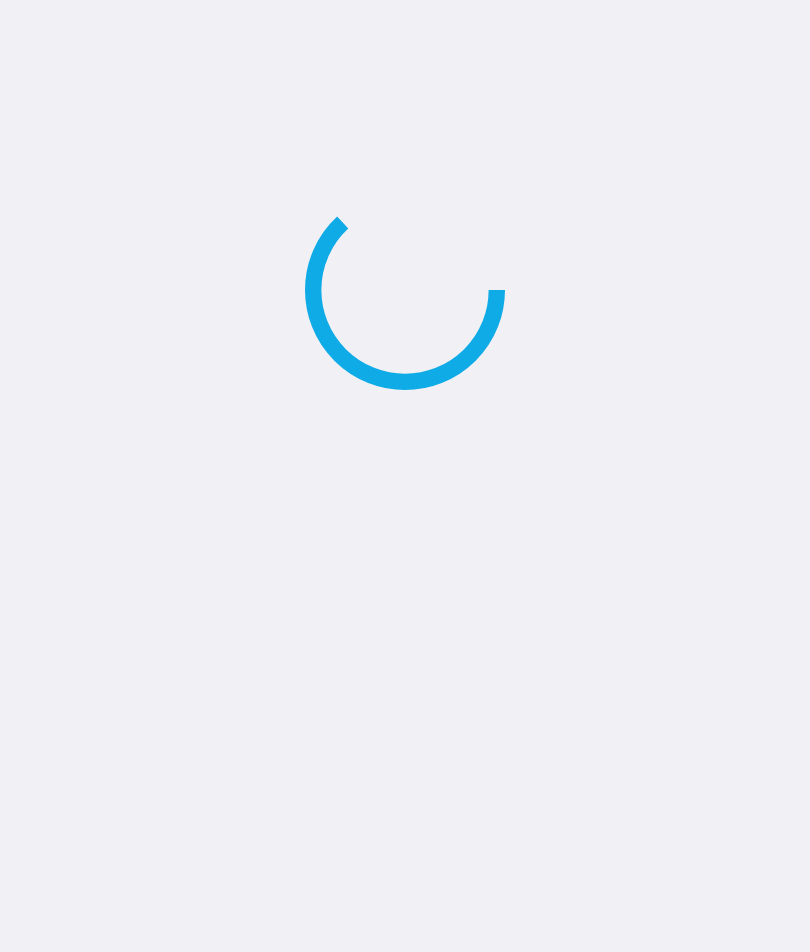 scroll, scrollTop: 0, scrollLeft: 0, axis: both 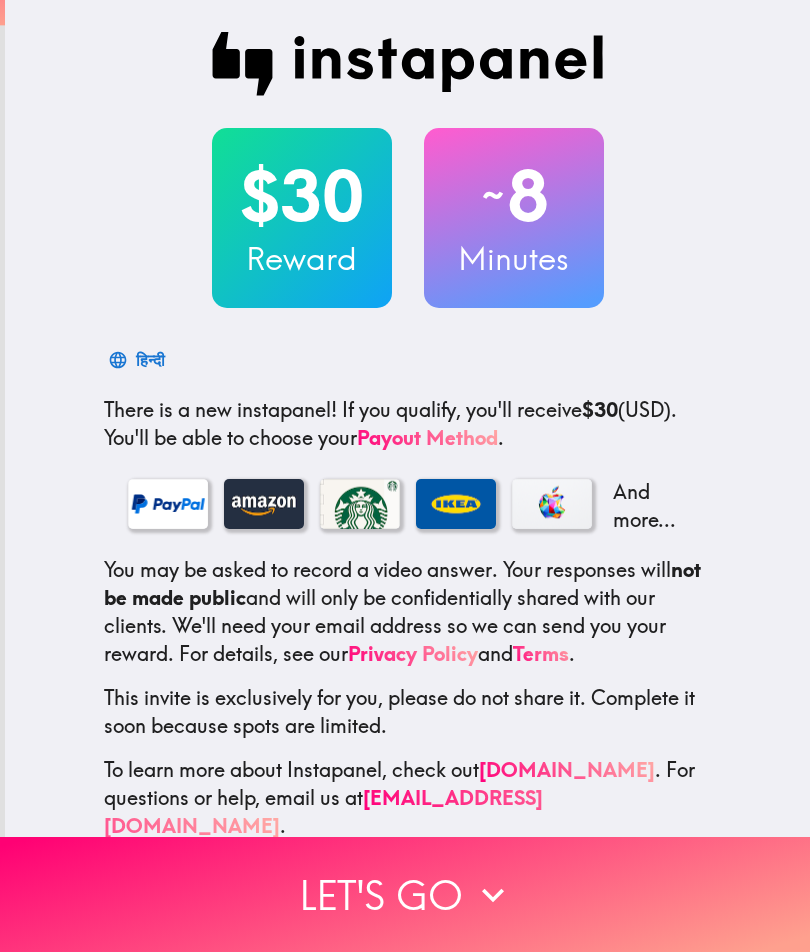 click on "Let's go" at bounding box center (405, 894) 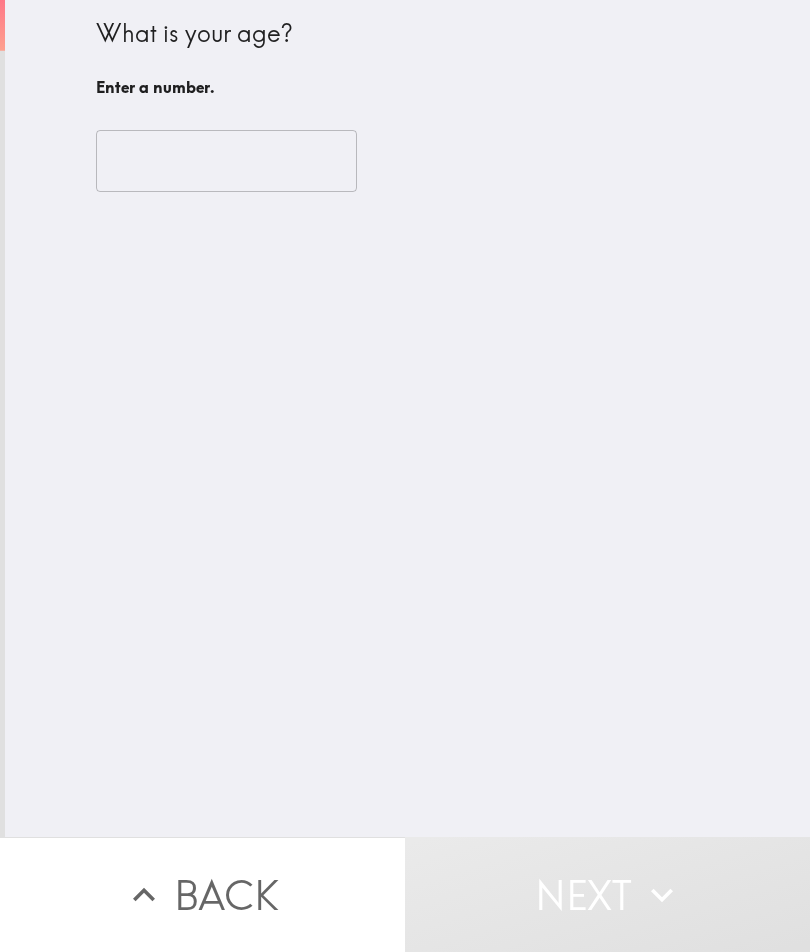 click at bounding box center [226, 161] 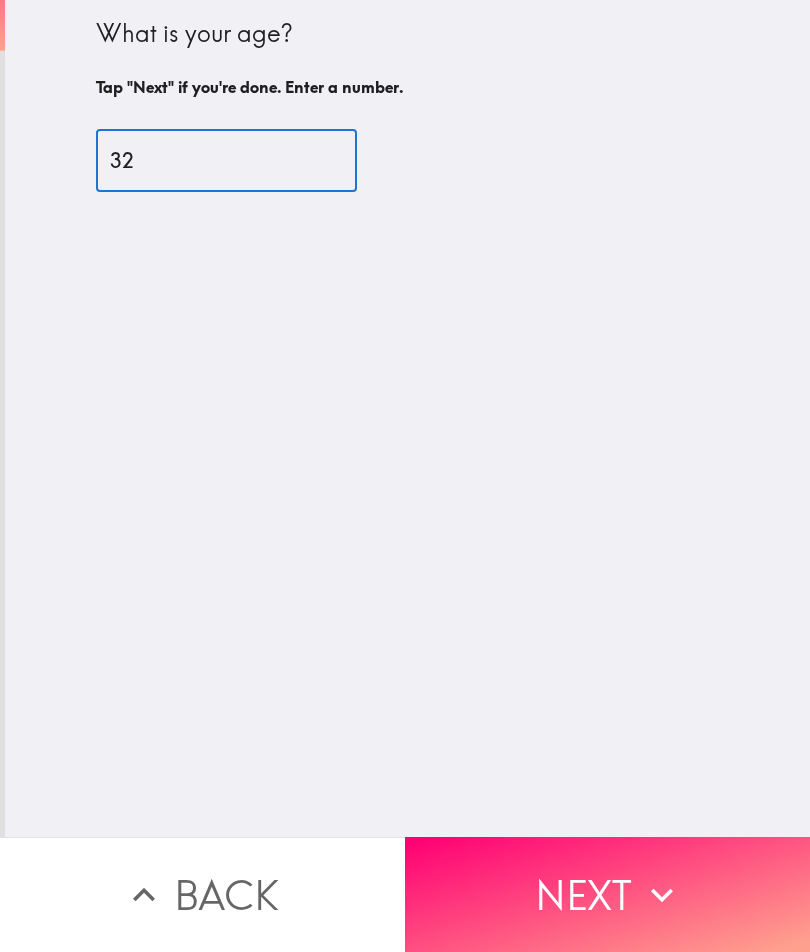 type on "32" 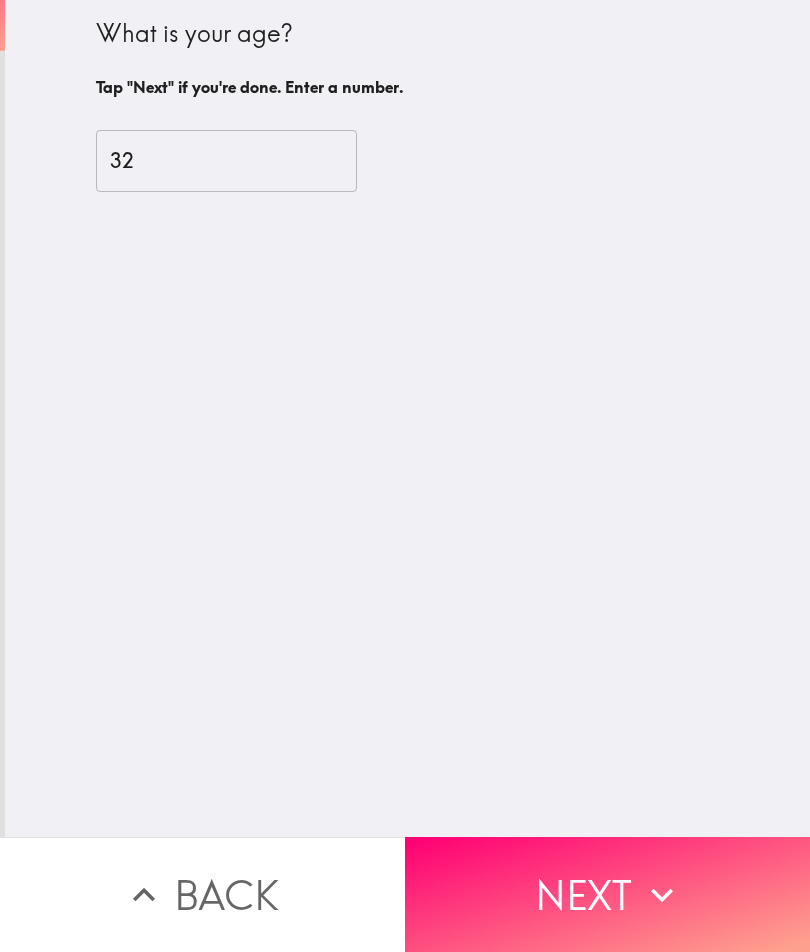 click on "Next" at bounding box center (607, 894) 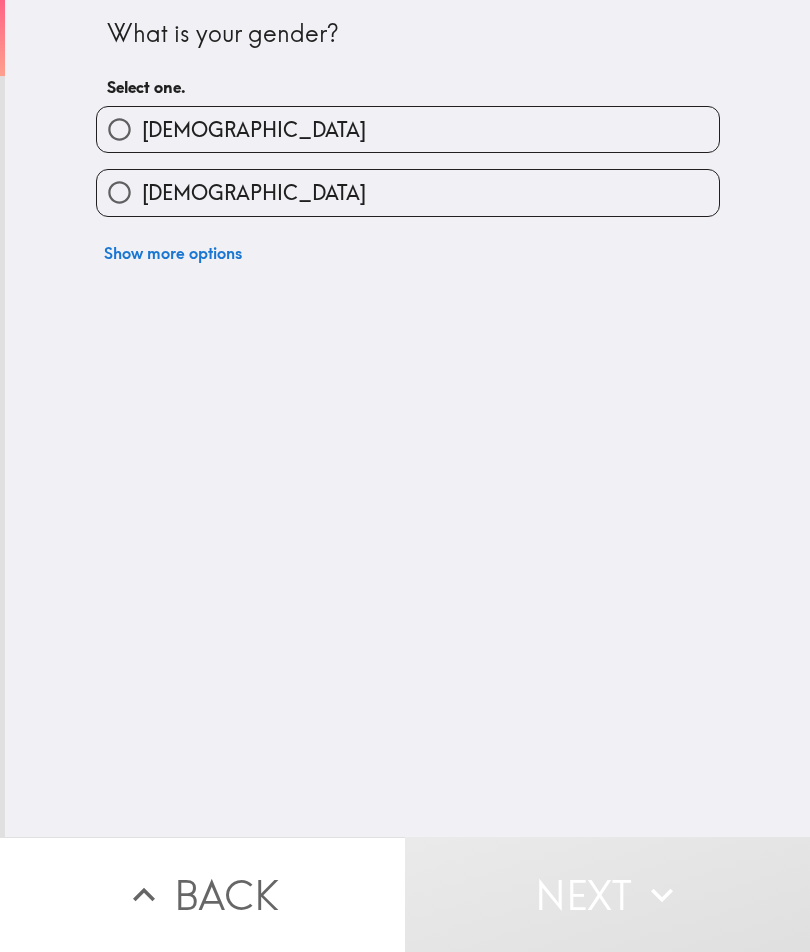 click on "[DEMOGRAPHIC_DATA]" at bounding box center (408, 129) 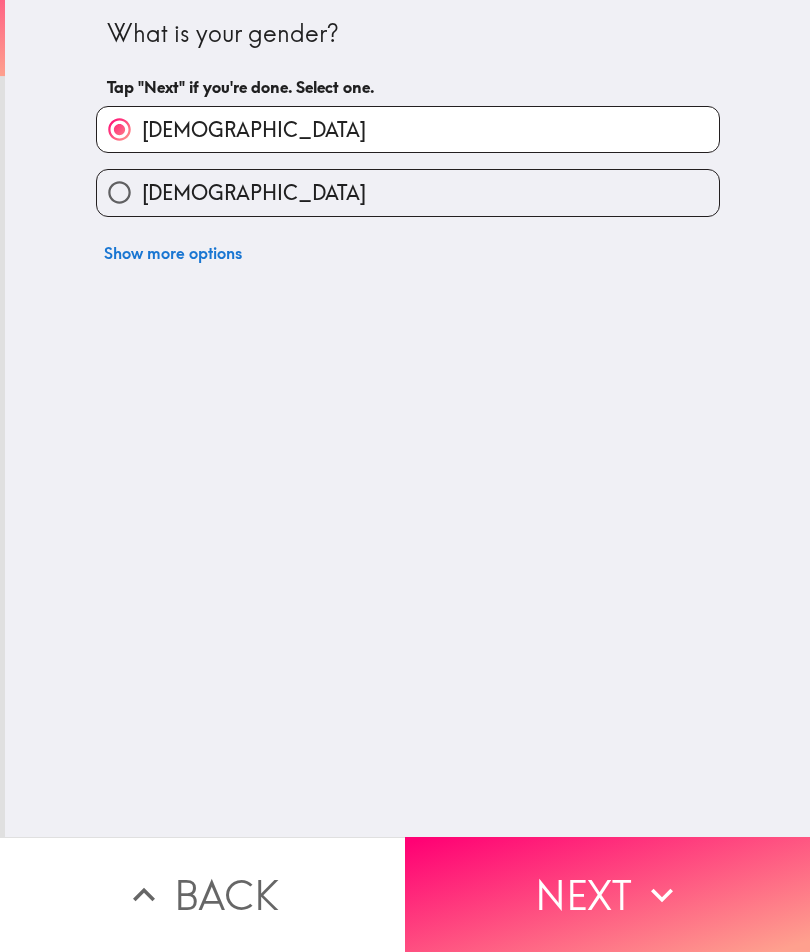 click on "Next" at bounding box center (607, 894) 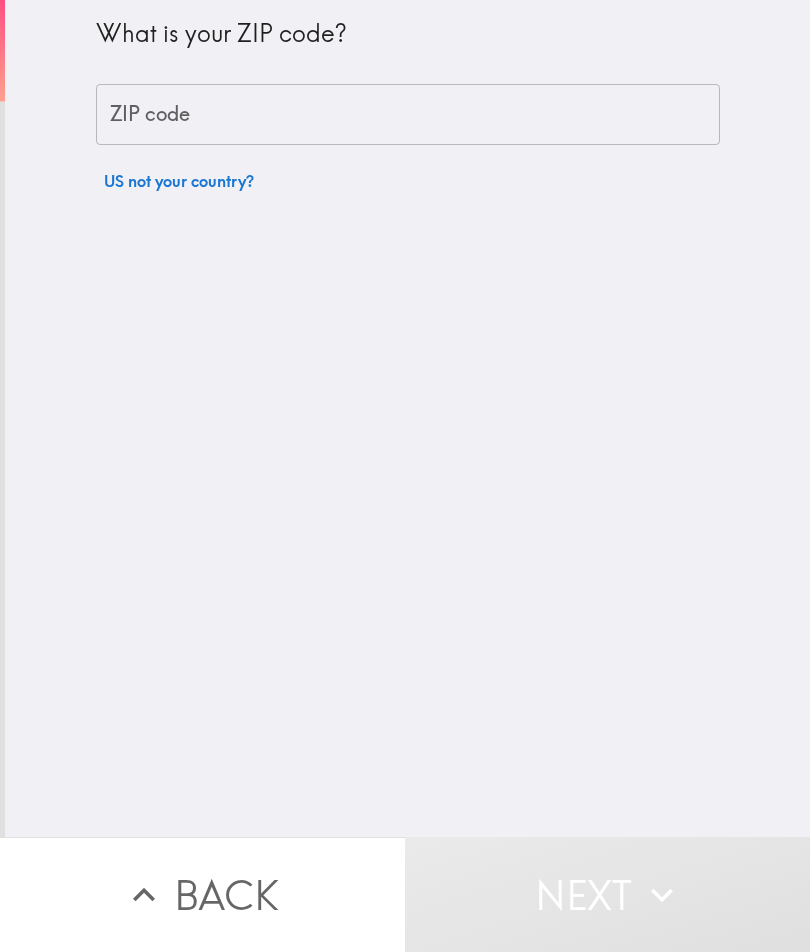 click on "ZIP code" at bounding box center [408, 115] 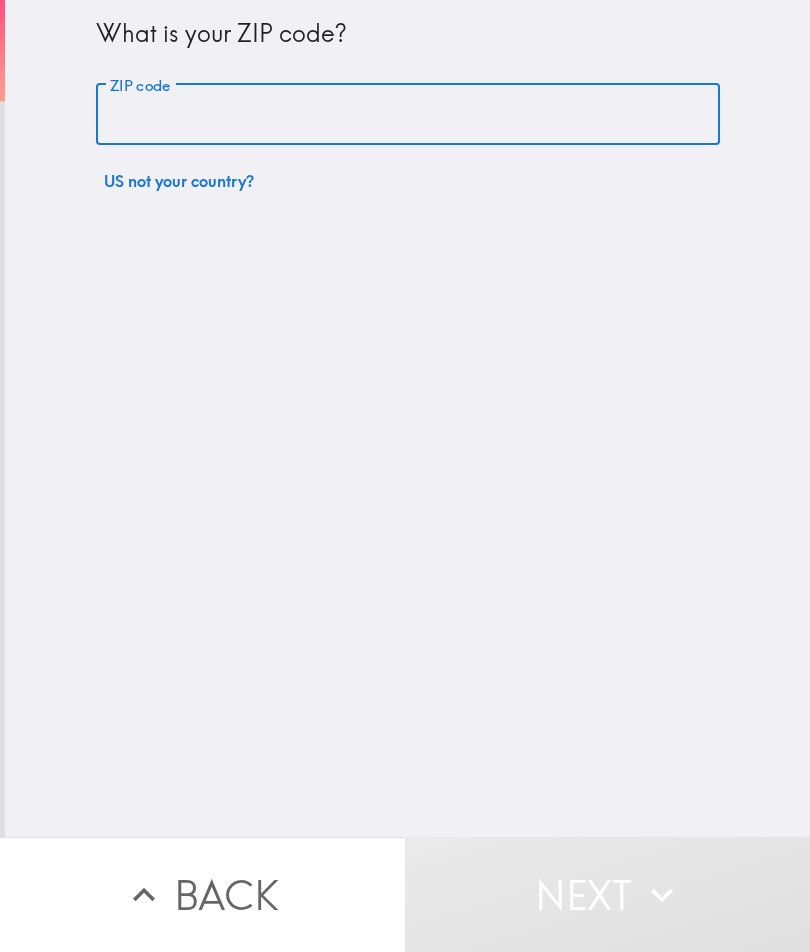 type on "30312" 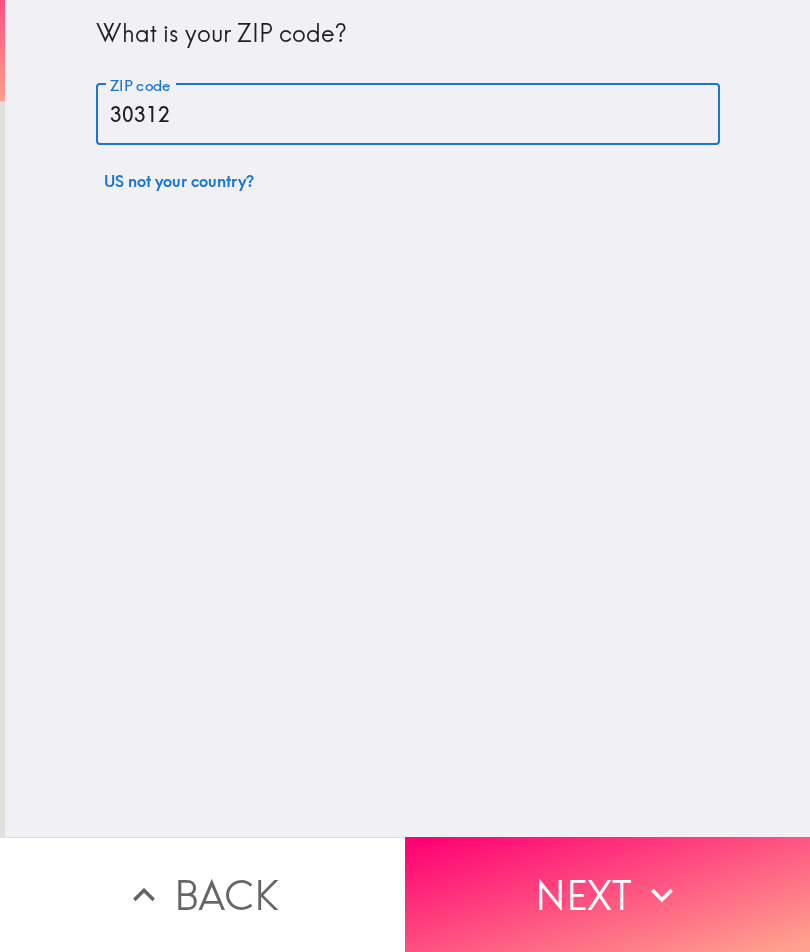click on "Next" at bounding box center (607, 894) 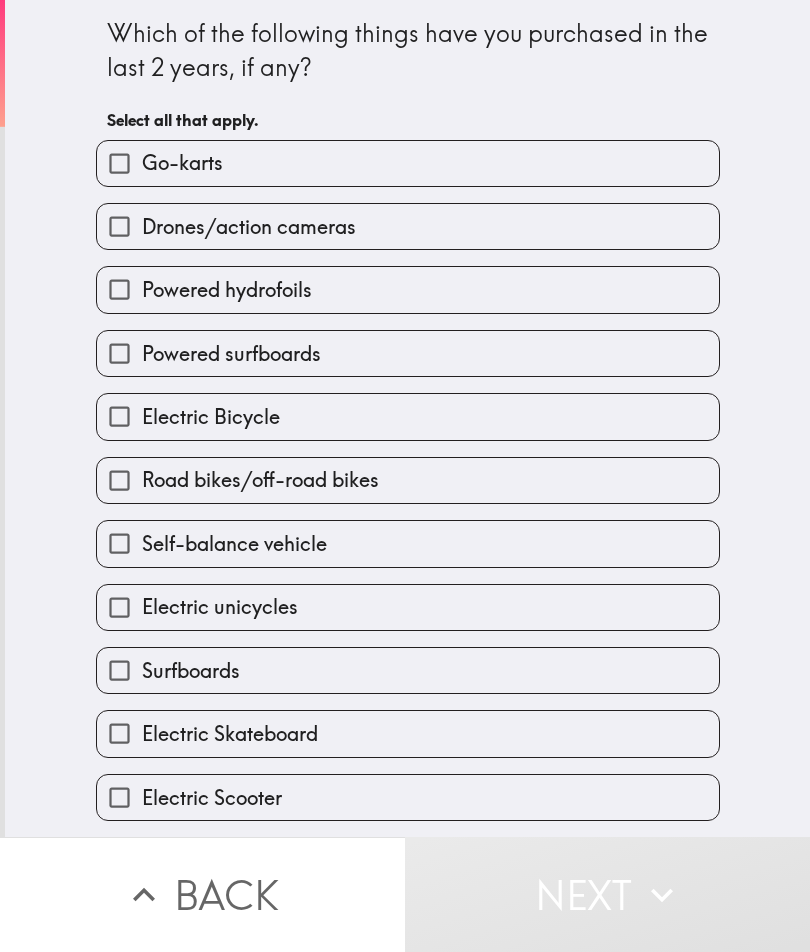 click on "Drones/action cameras" at bounding box center (408, 226) 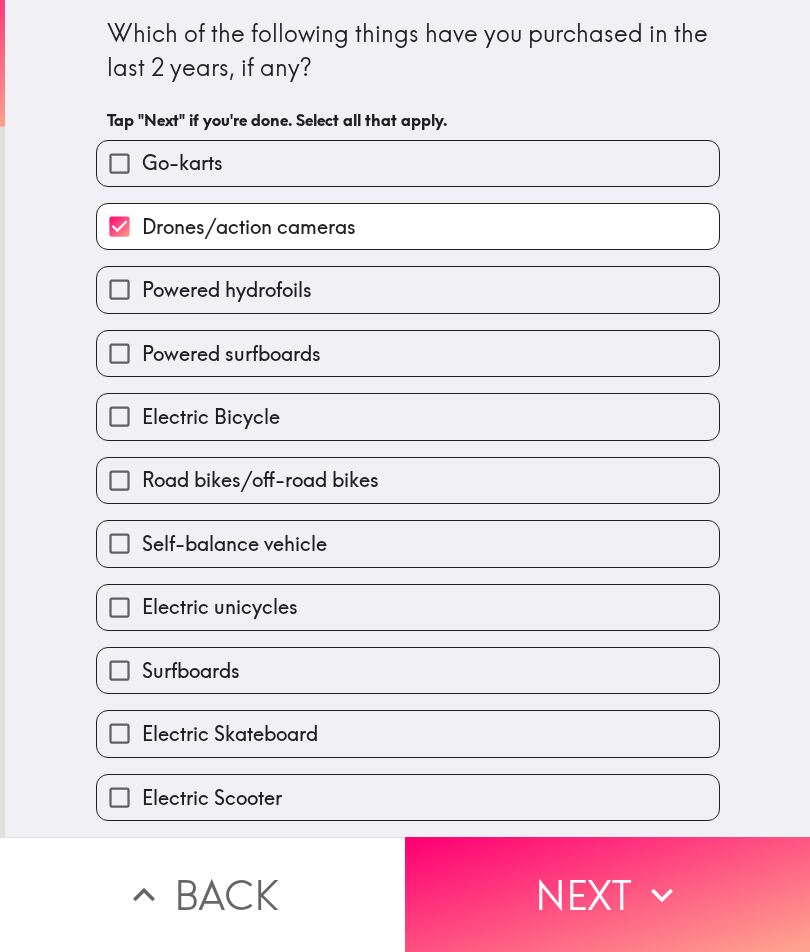 click on "Electric Bicycle" at bounding box center (408, 416) 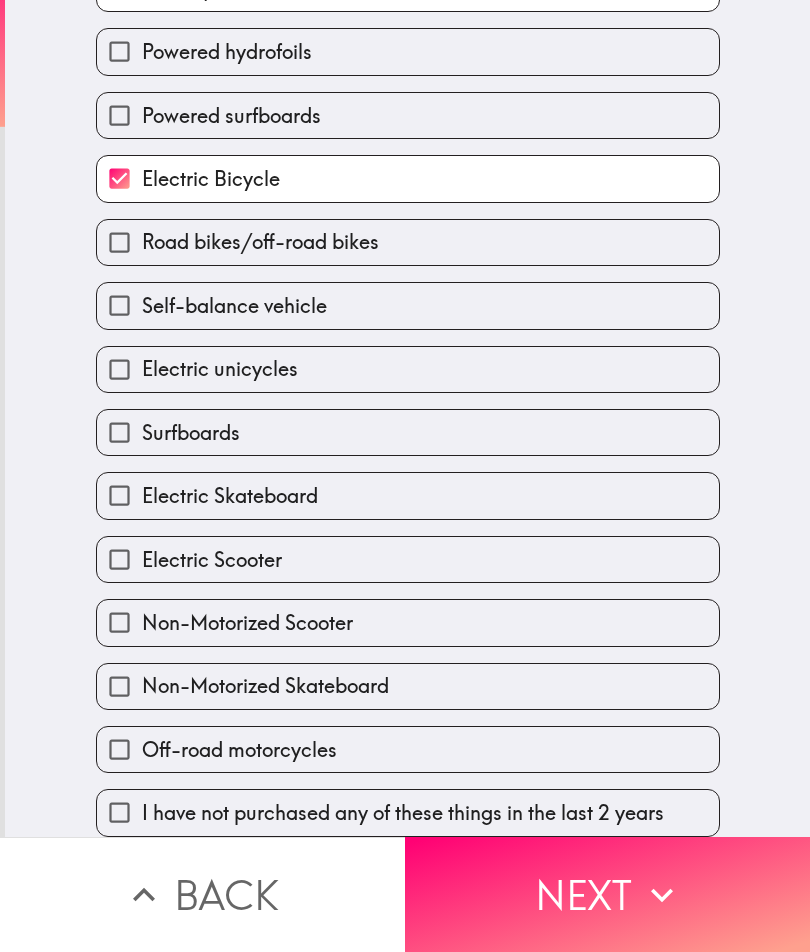 scroll, scrollTop: 251, scrollLeft: 0, axis: vertical 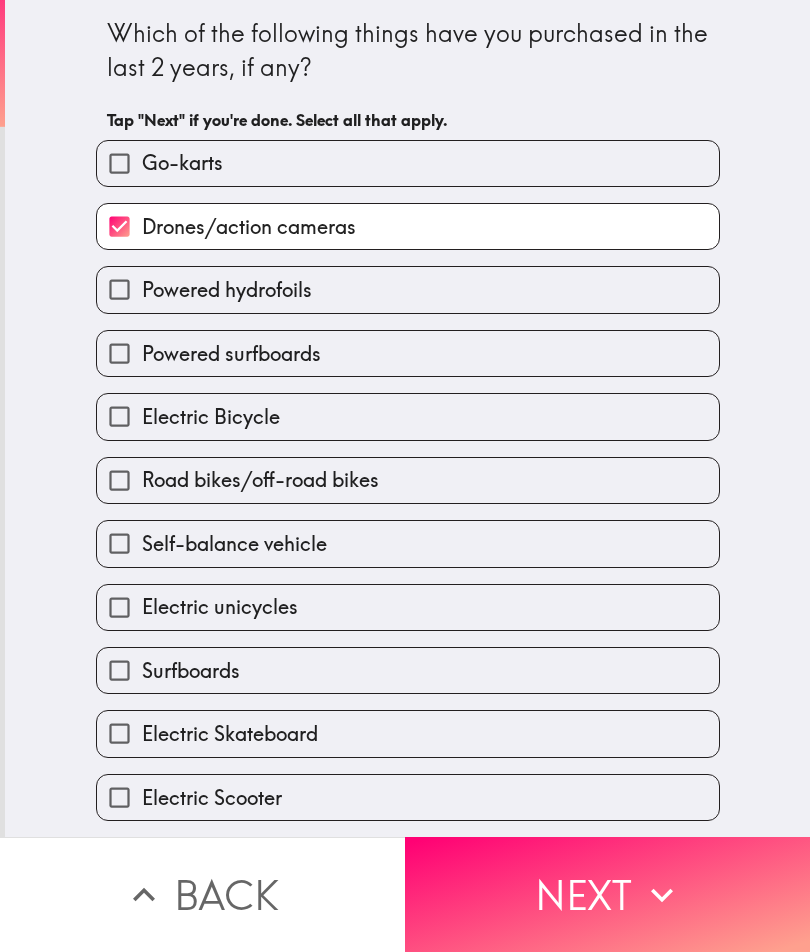 click on "Powered surfboards" at bounding box center (408, 353) 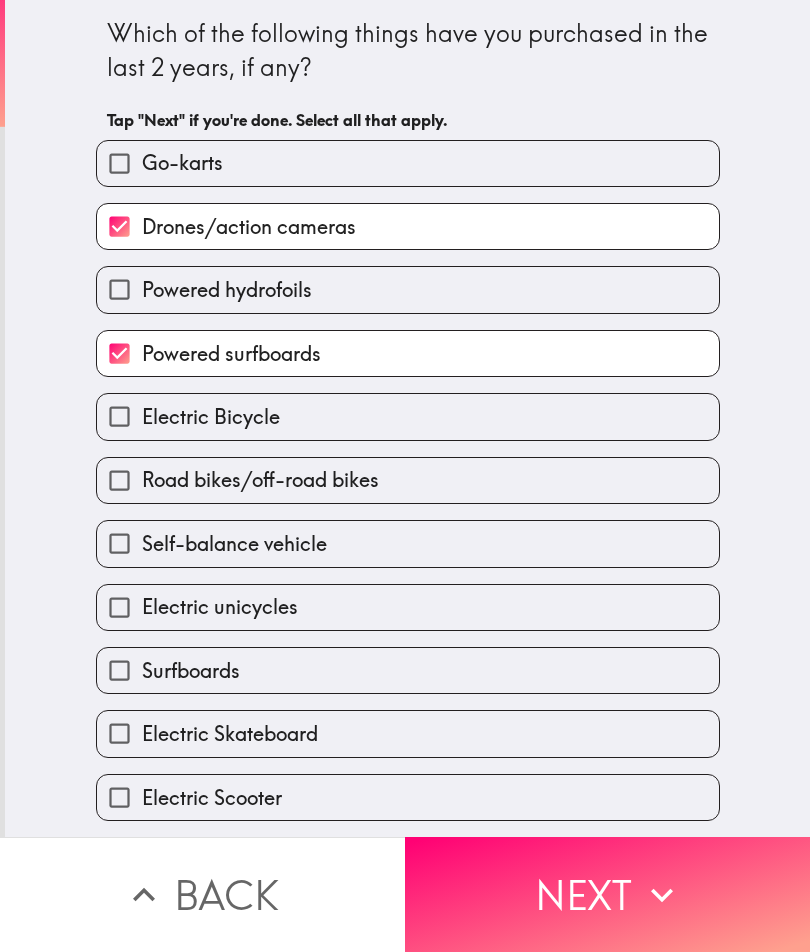 click on "Road bikes/off-road bikes" at bounding box center (408, 480) 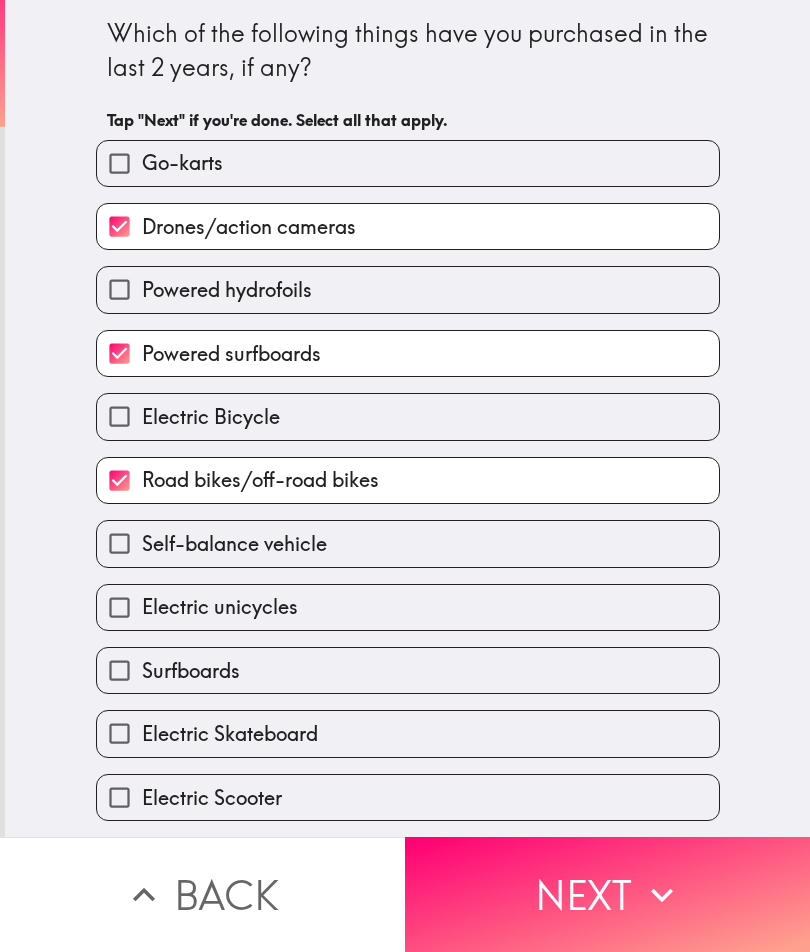 click on "Electric unicycles" at bounding box center (408, 607) 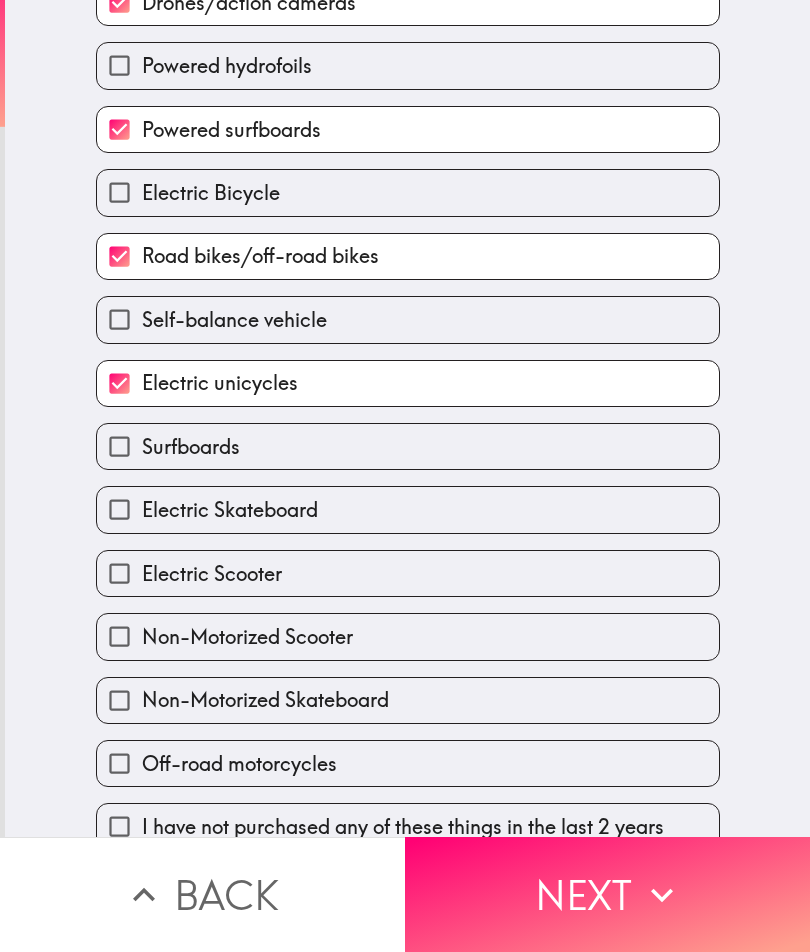 scroll, scrollTop: 249, scrollLeft: 0, axis: vertical 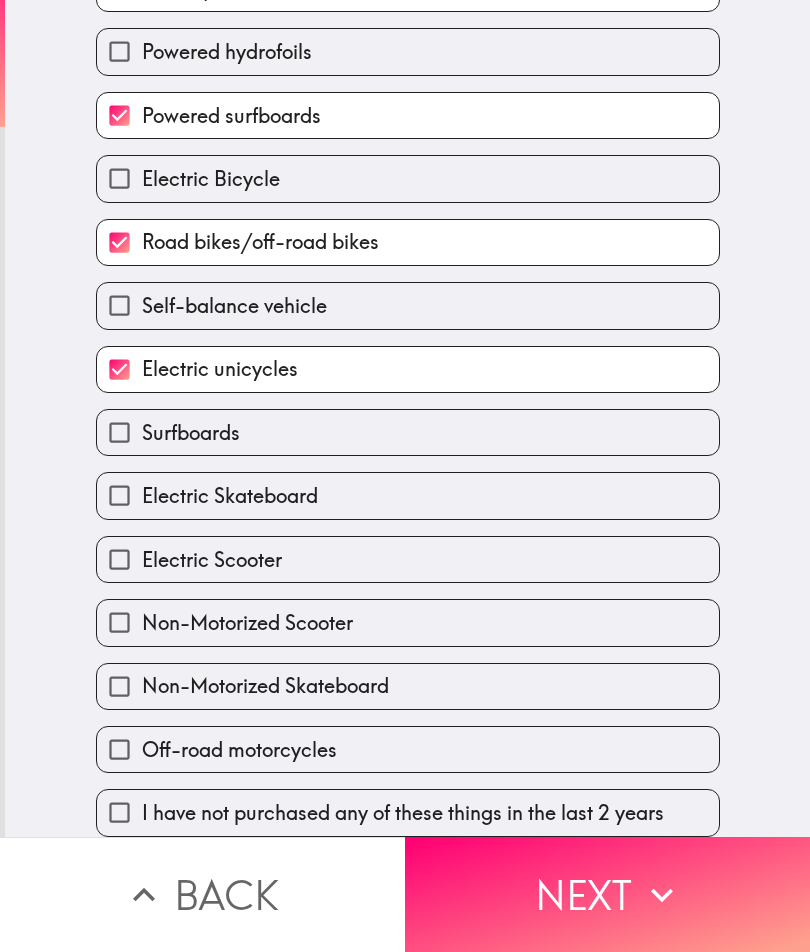 click on "Electric Skateboard" at bounding box center [408, 495] 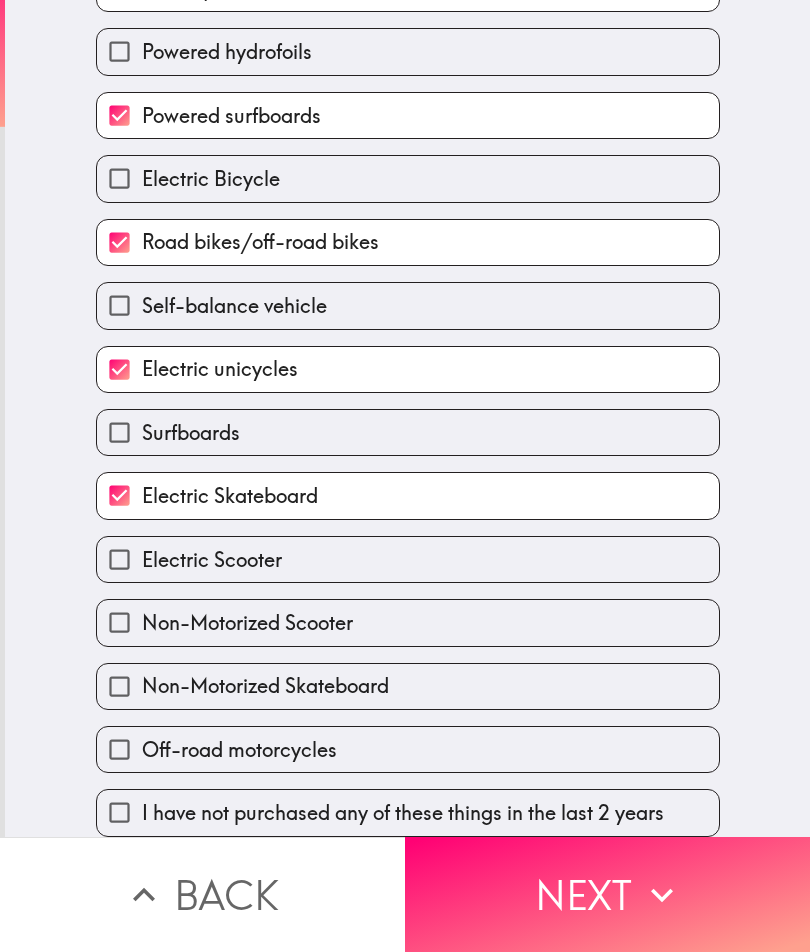 click on "Non-Motorized Scooter" at bounding box center (408, 622) 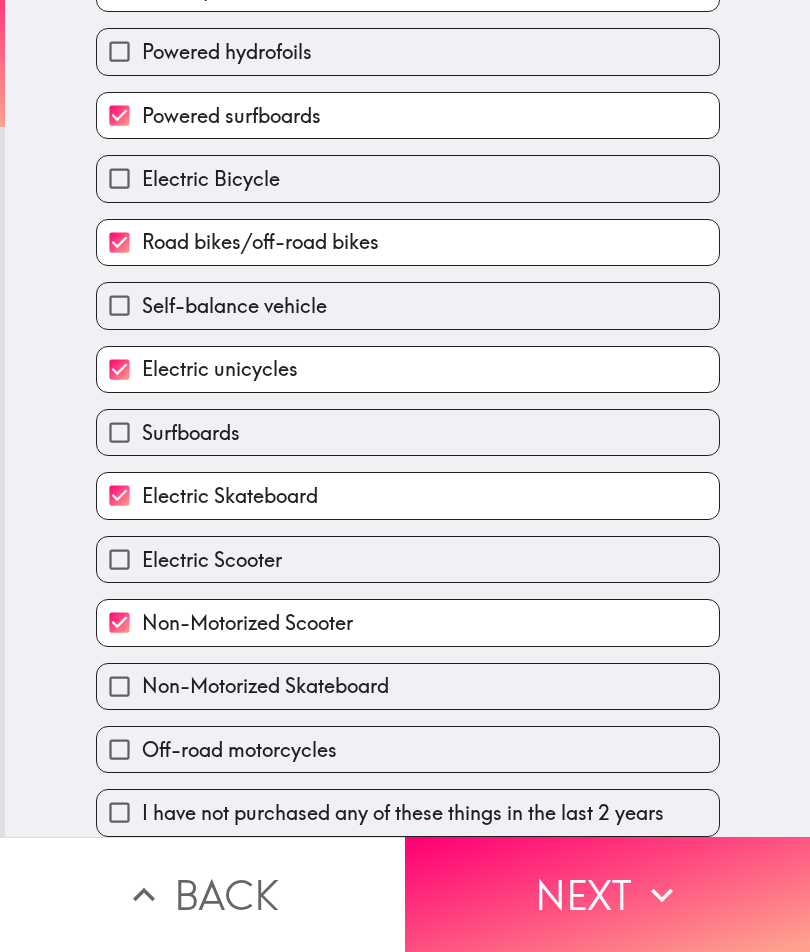 scroll, scrollTop: 251, scrollLeft: 0, axis: vertical 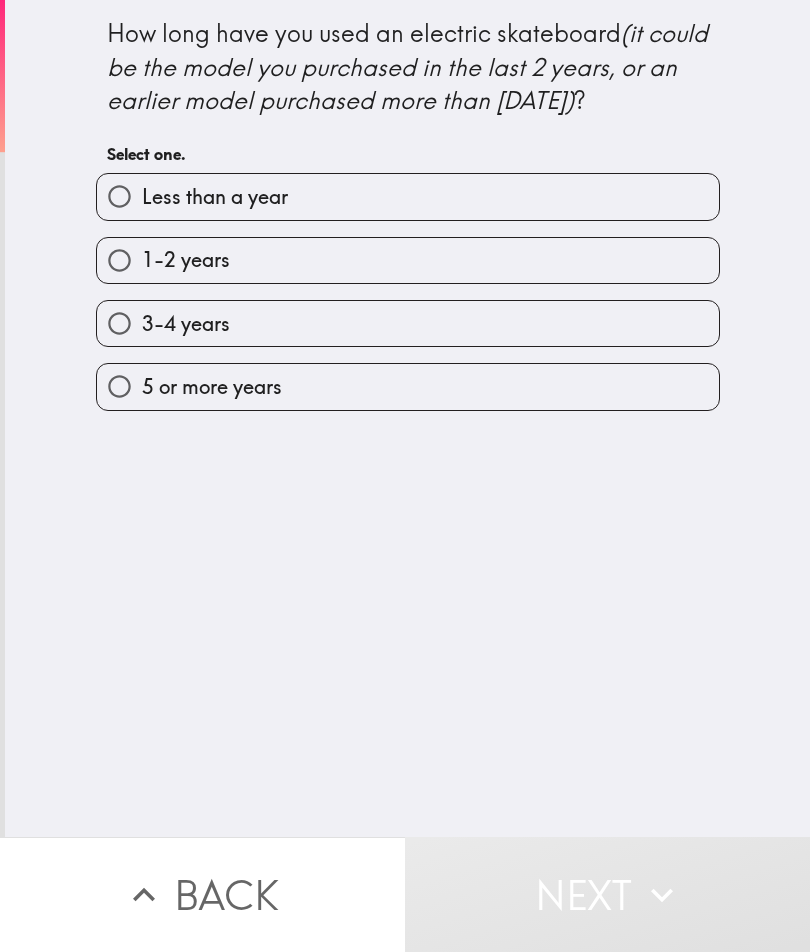 click on "1-2 years" at bounding box center (408, 260) 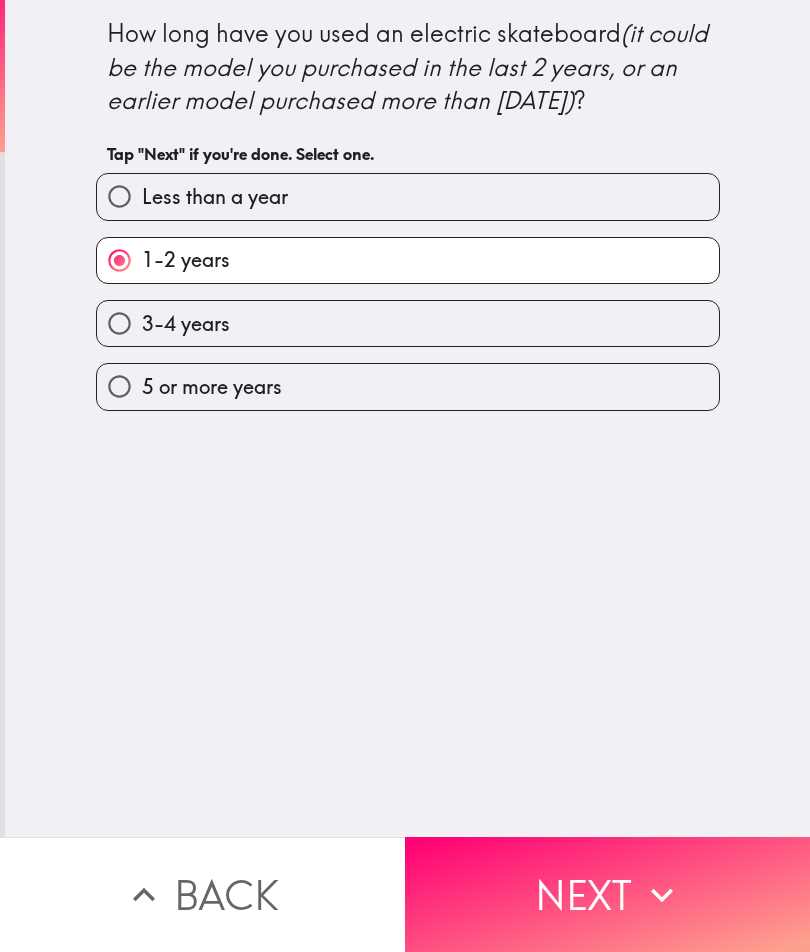 click on "Next" at bounding box center (607, 894) 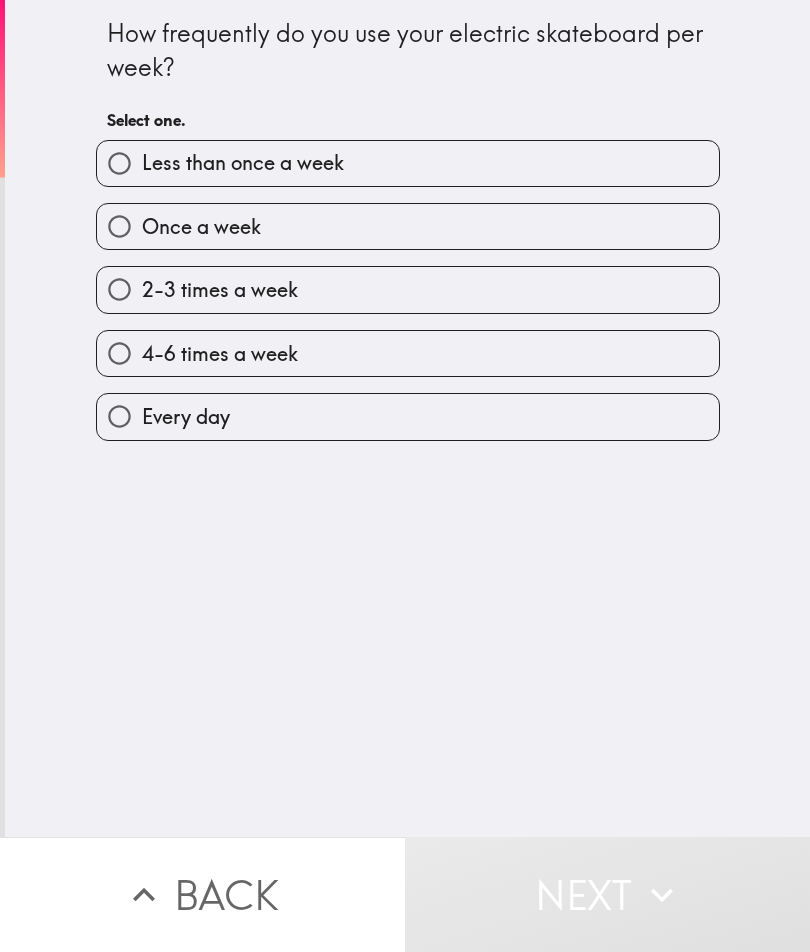 click on "4-6 times a week" at bounding box center (408, 353) 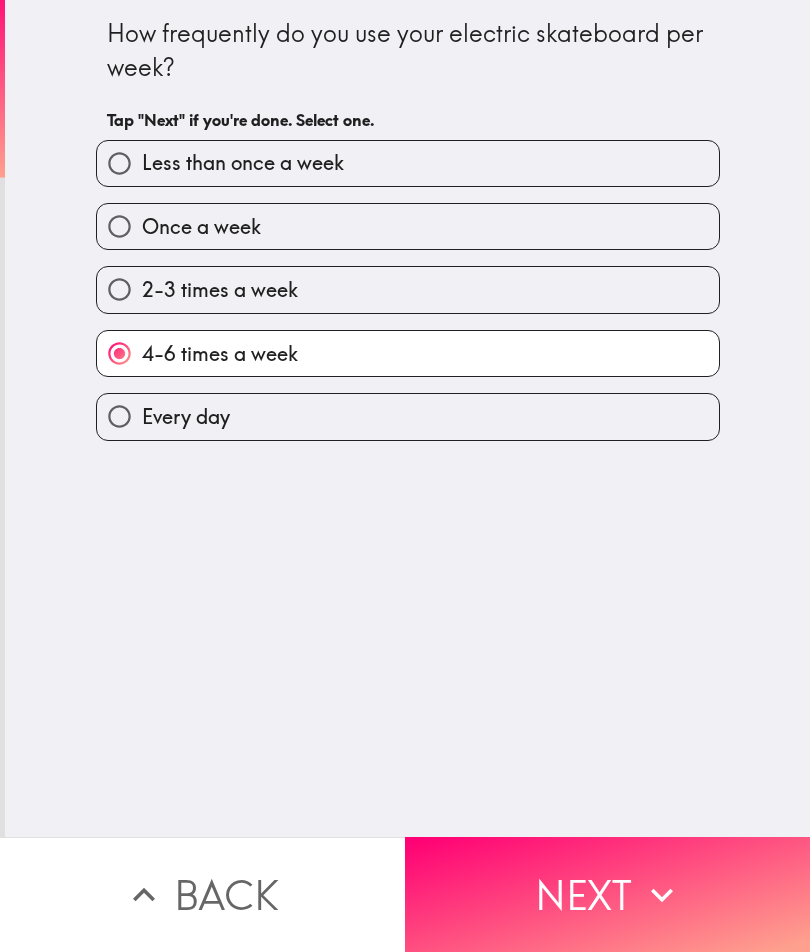 click on "Next" at bounding box center [607, 894] 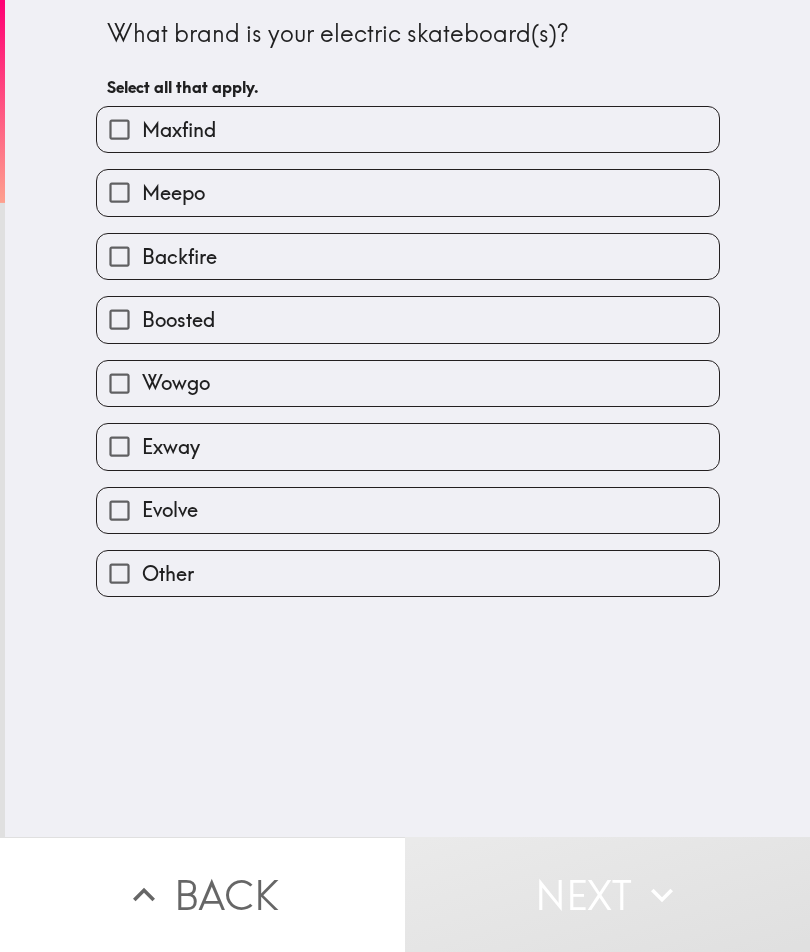 click on "Meepo" at bounding box center (408, 192) 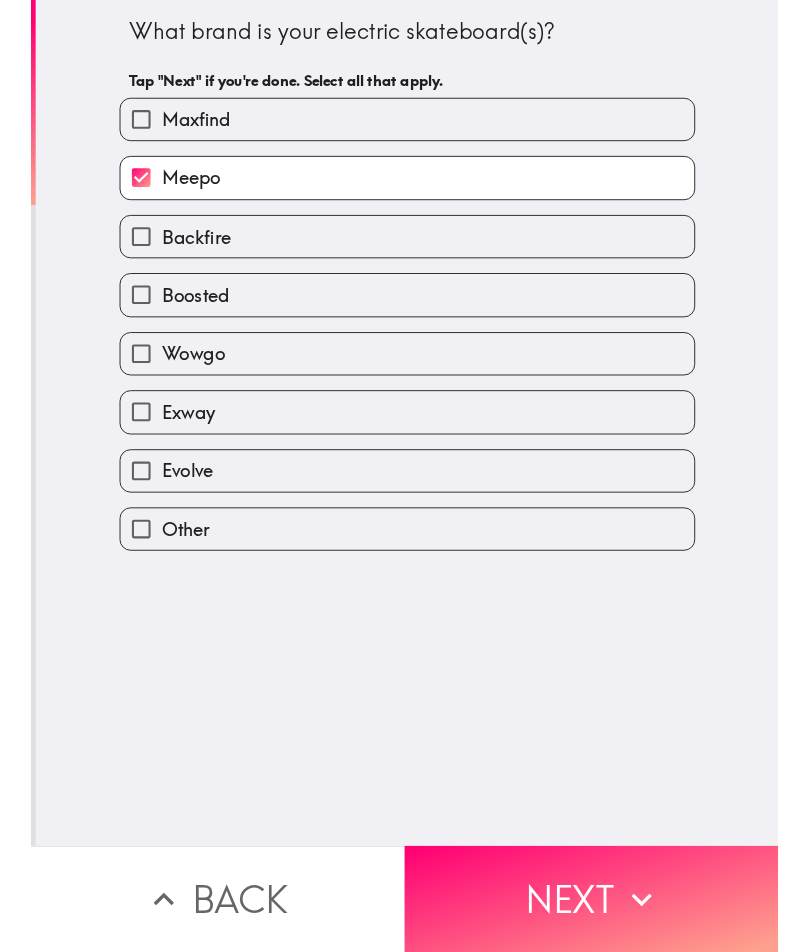 scroll, scrollTop: 0, scrollLeft: 0, axis: both 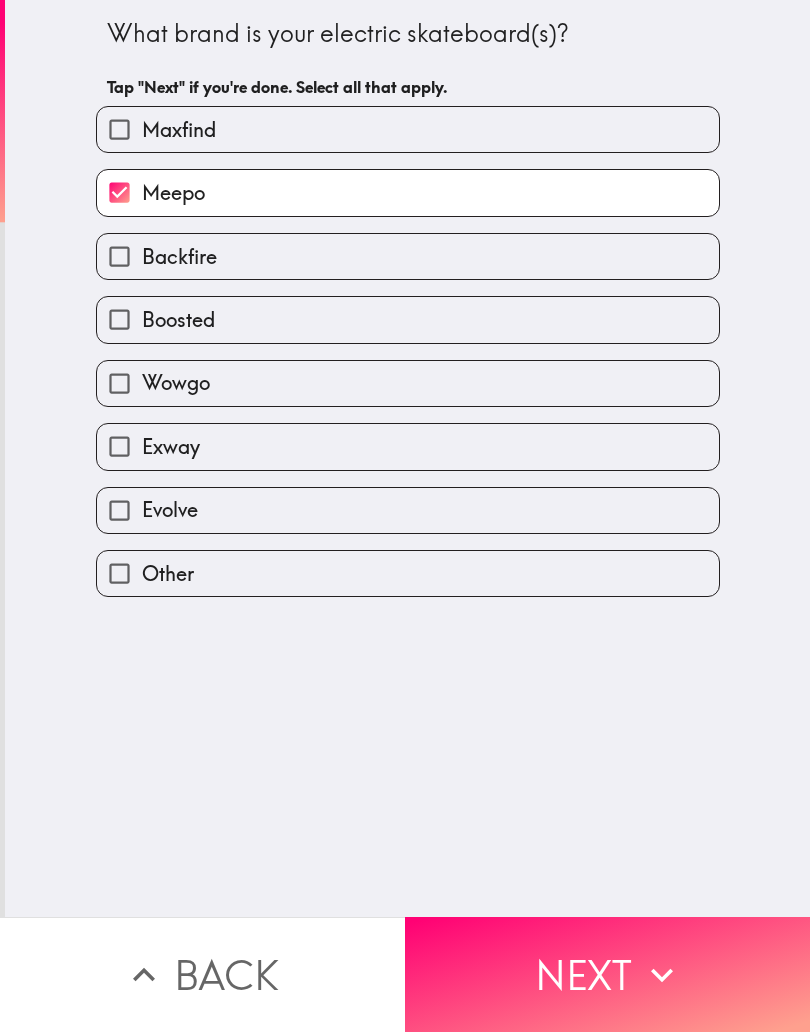 click on "Next" at bounding box center [607, 974] 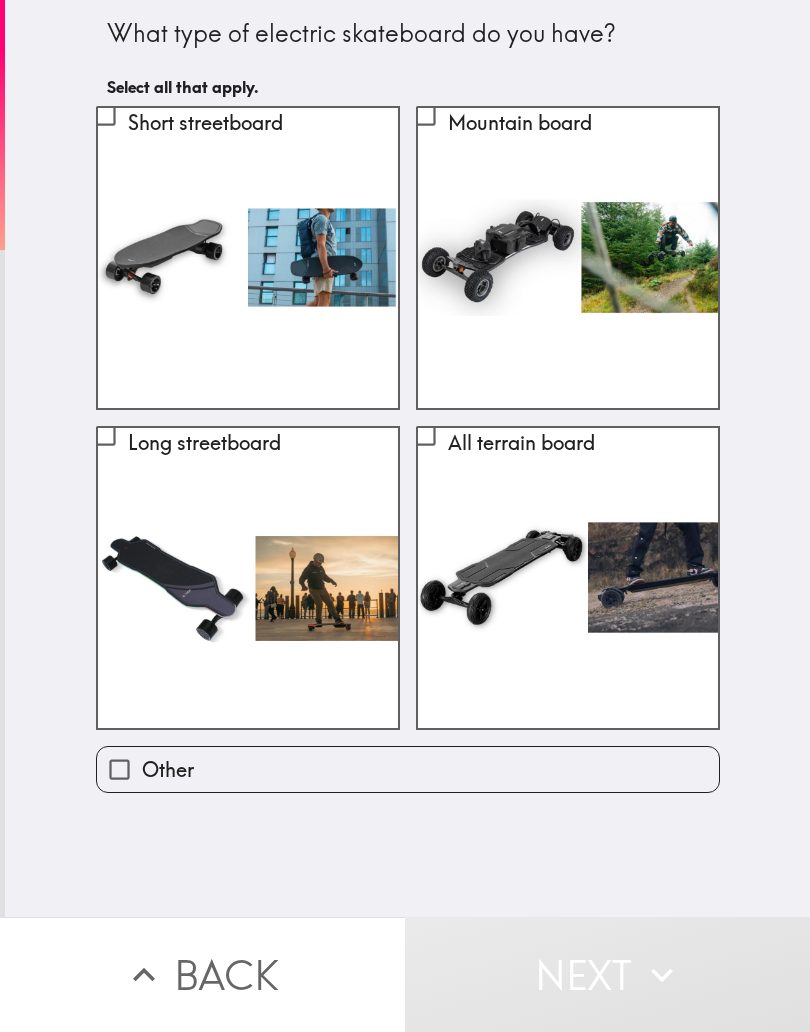 click on "Short streetboard" at bounding box center (248, 258) 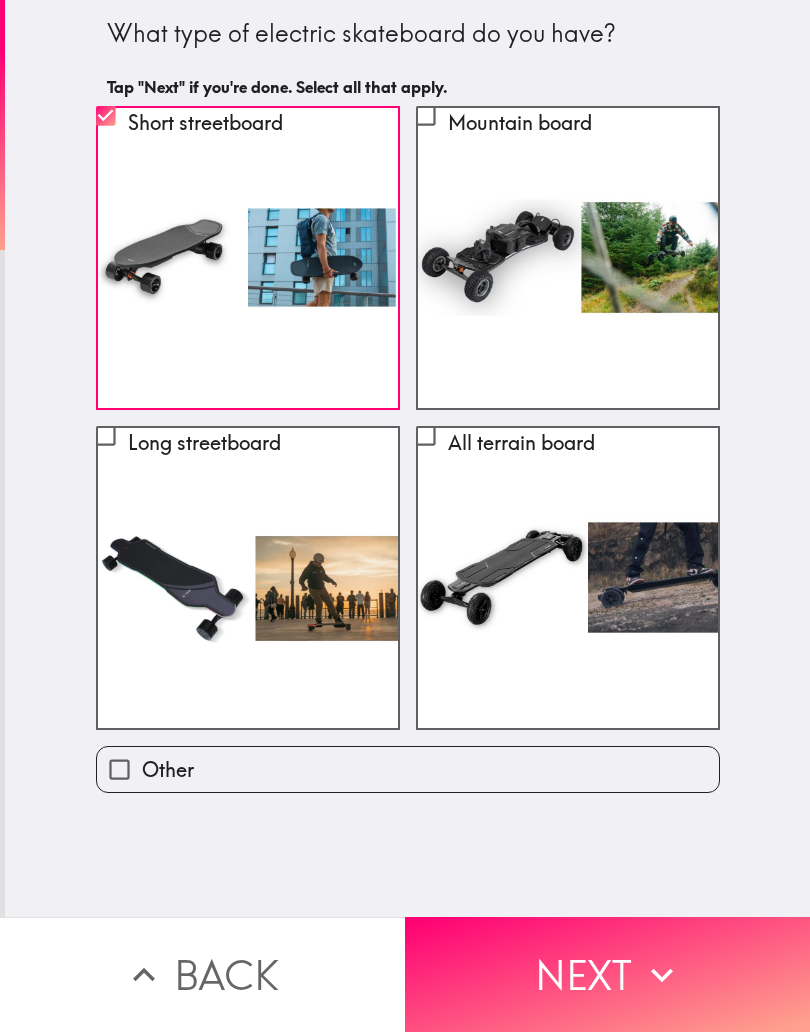 click on "Next" at bounding box center (607, 974) 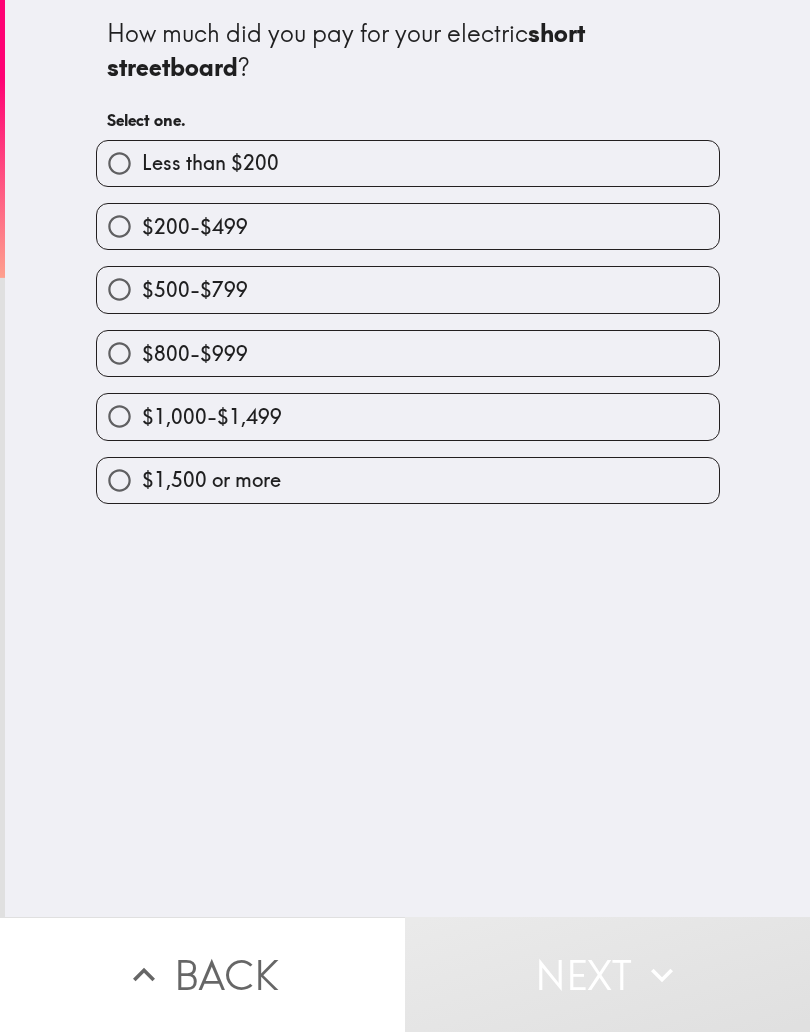 click on "$500-$799" at bounding box center (408, 289) 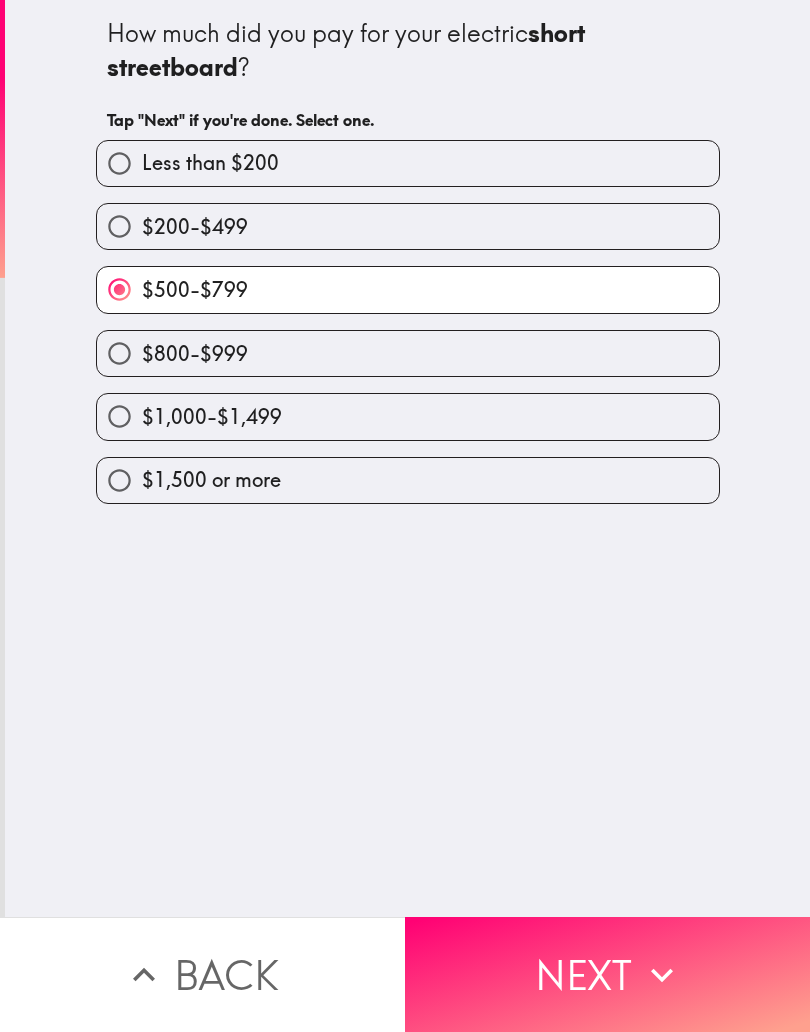 click on "Next" at bounding box center (607, 974) 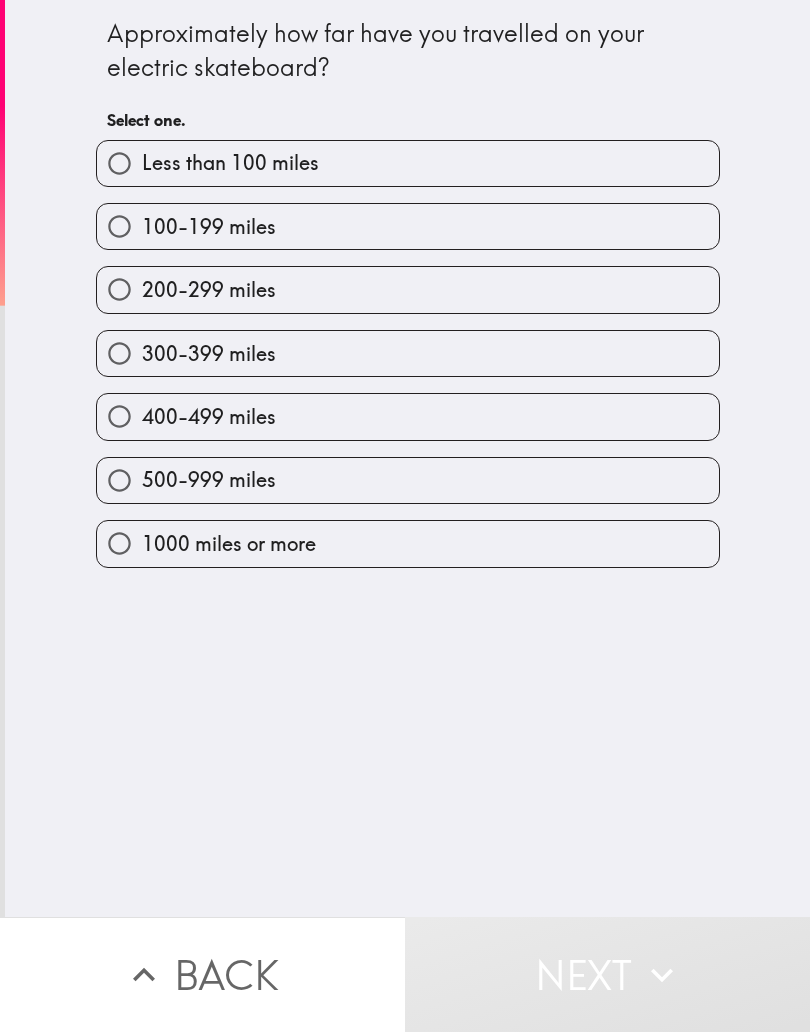 click on "100-199 miles" at bounding box center (408, 226) 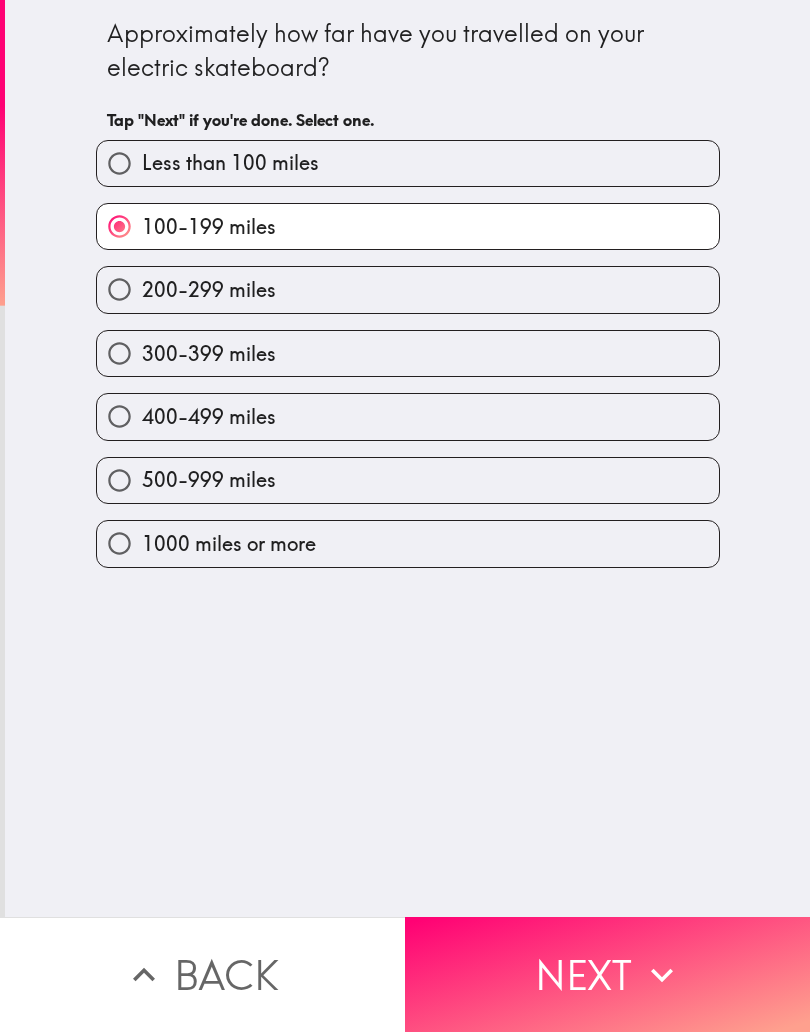 click on "Next" at bounding box center [607, 974] 